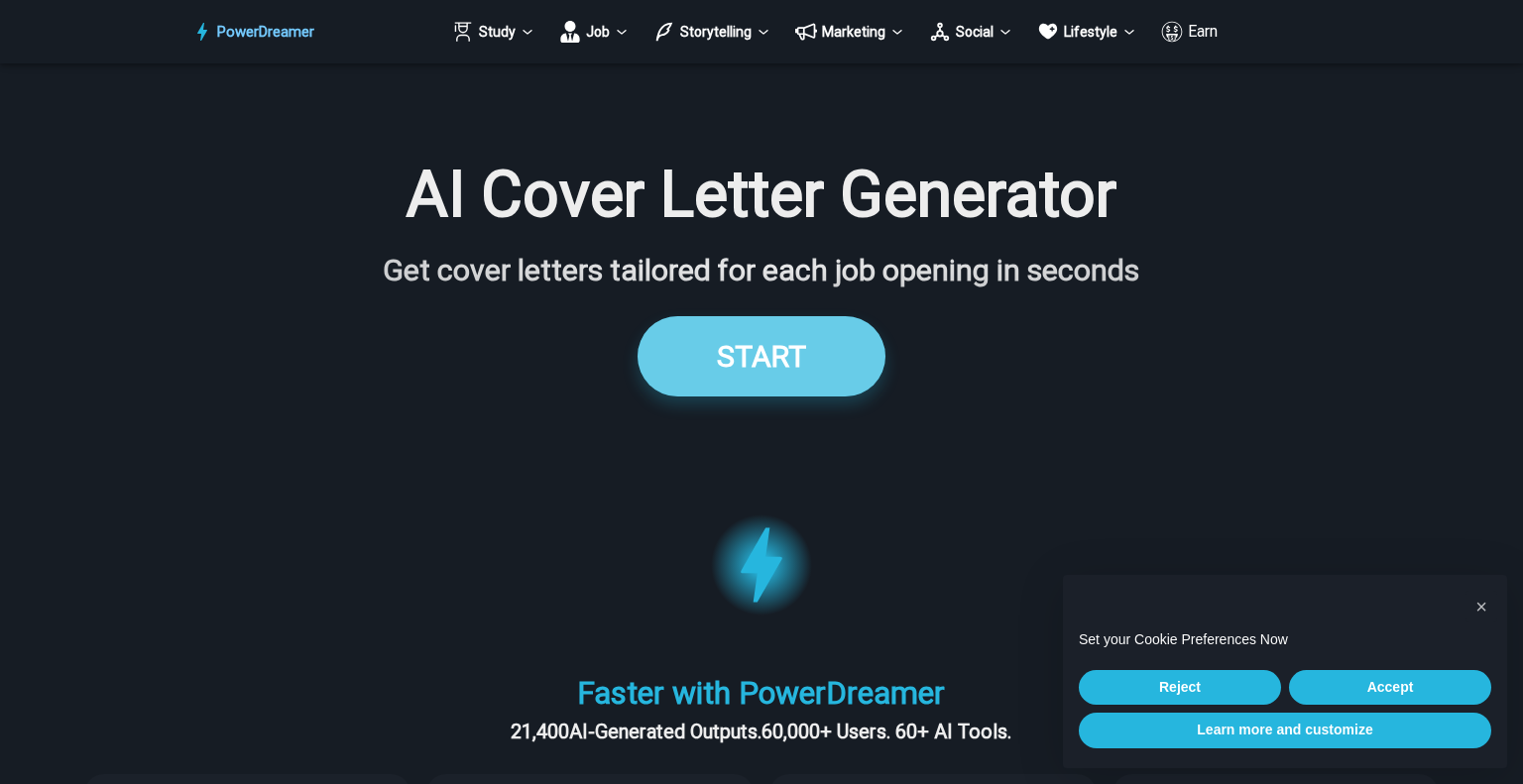 scroll, scrollTop: 0, scrollLeft: 0, axis: both 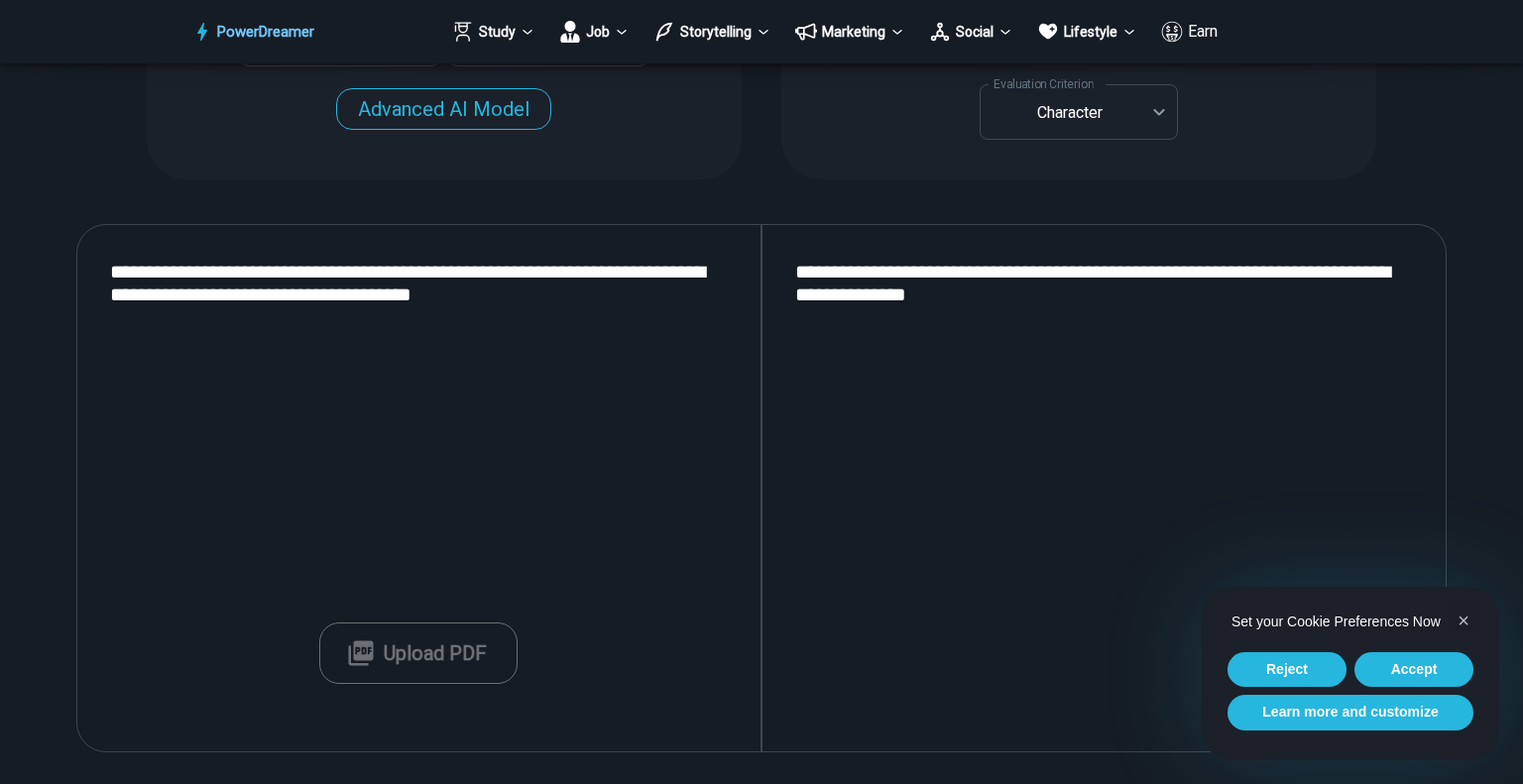 click on "**********" at bounding box center [418, 489] 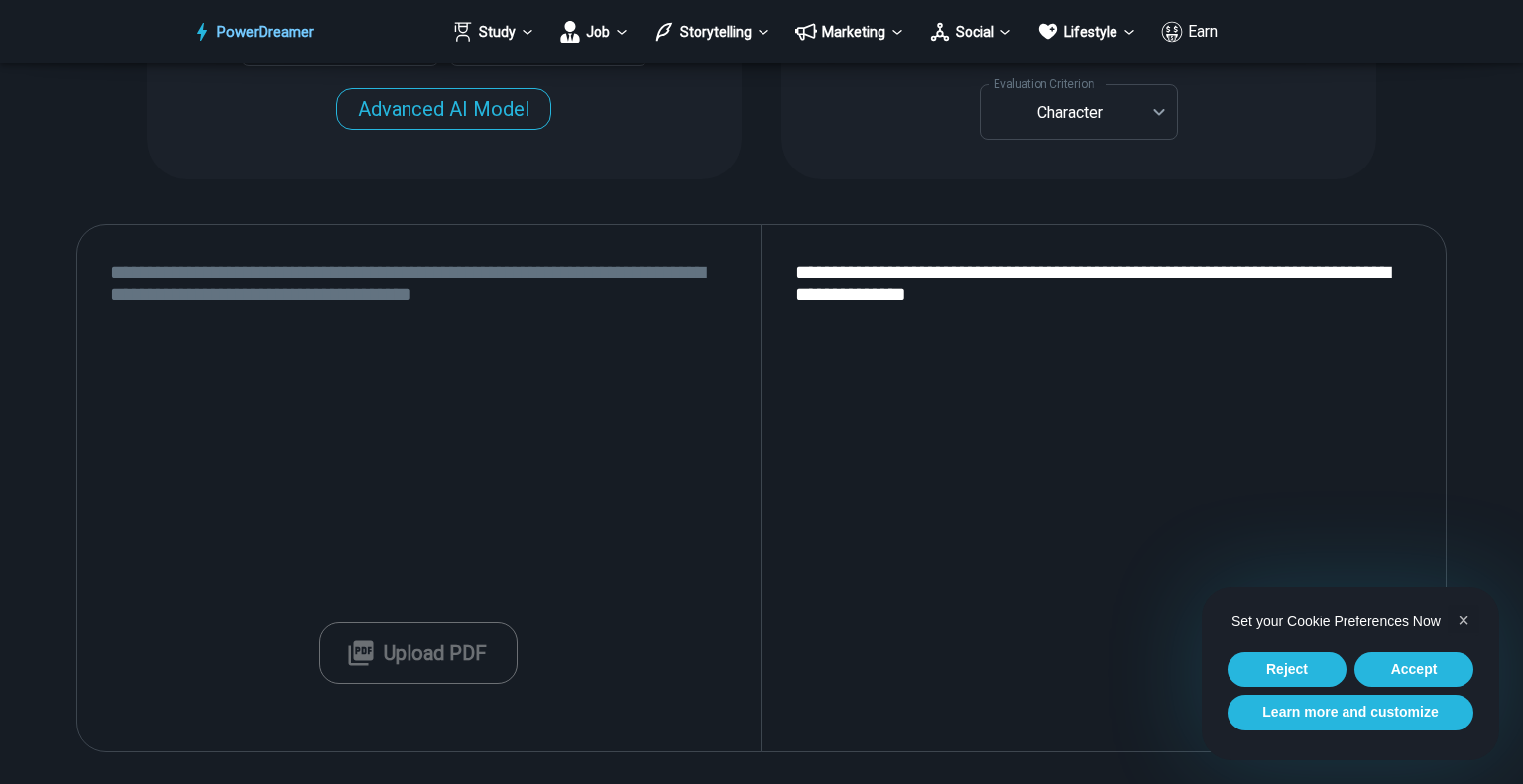 click at bounding box center (418, 489) 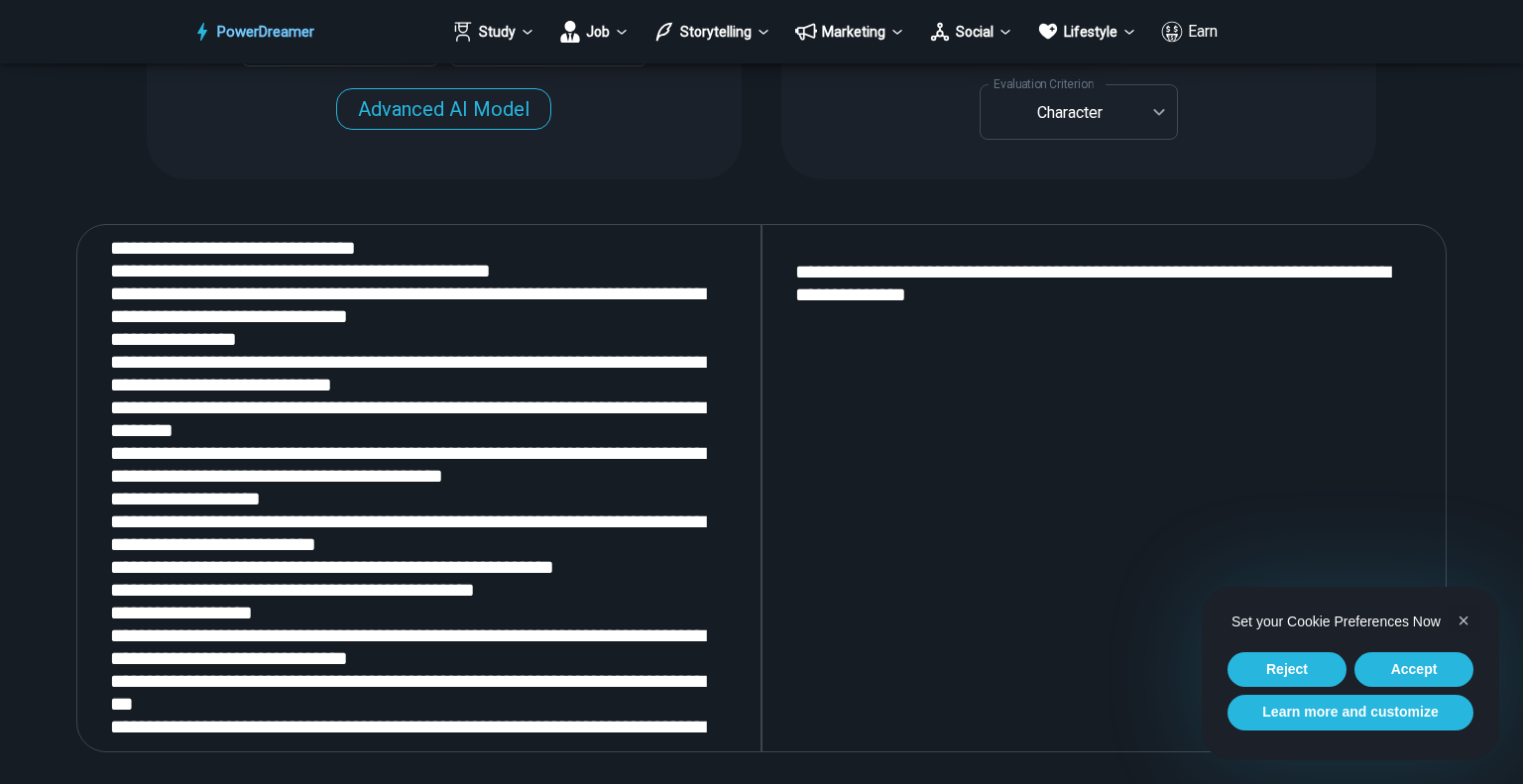 scroll, scrollTop: 0, scrollLeft: 0, axis: both 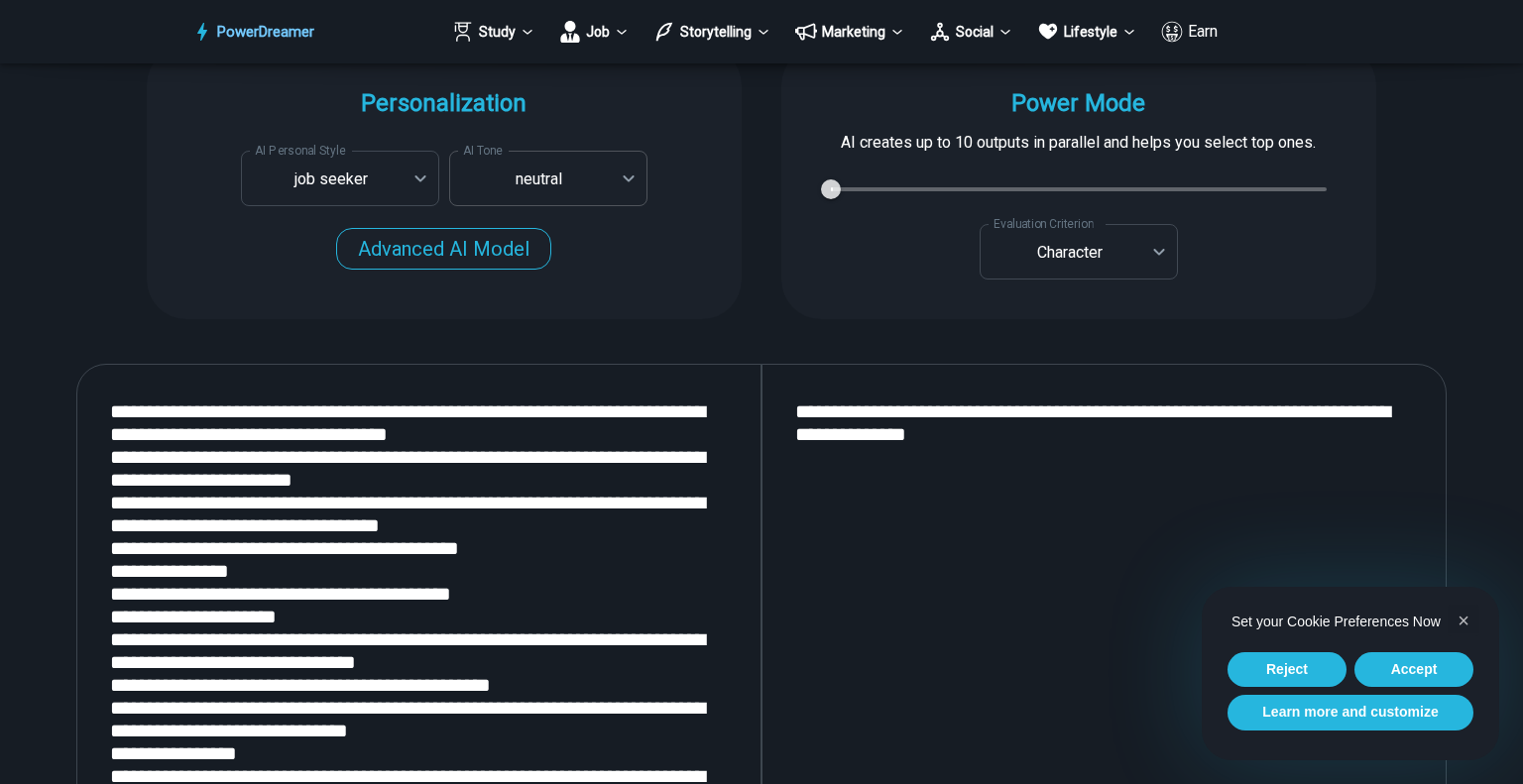 type on "**********" 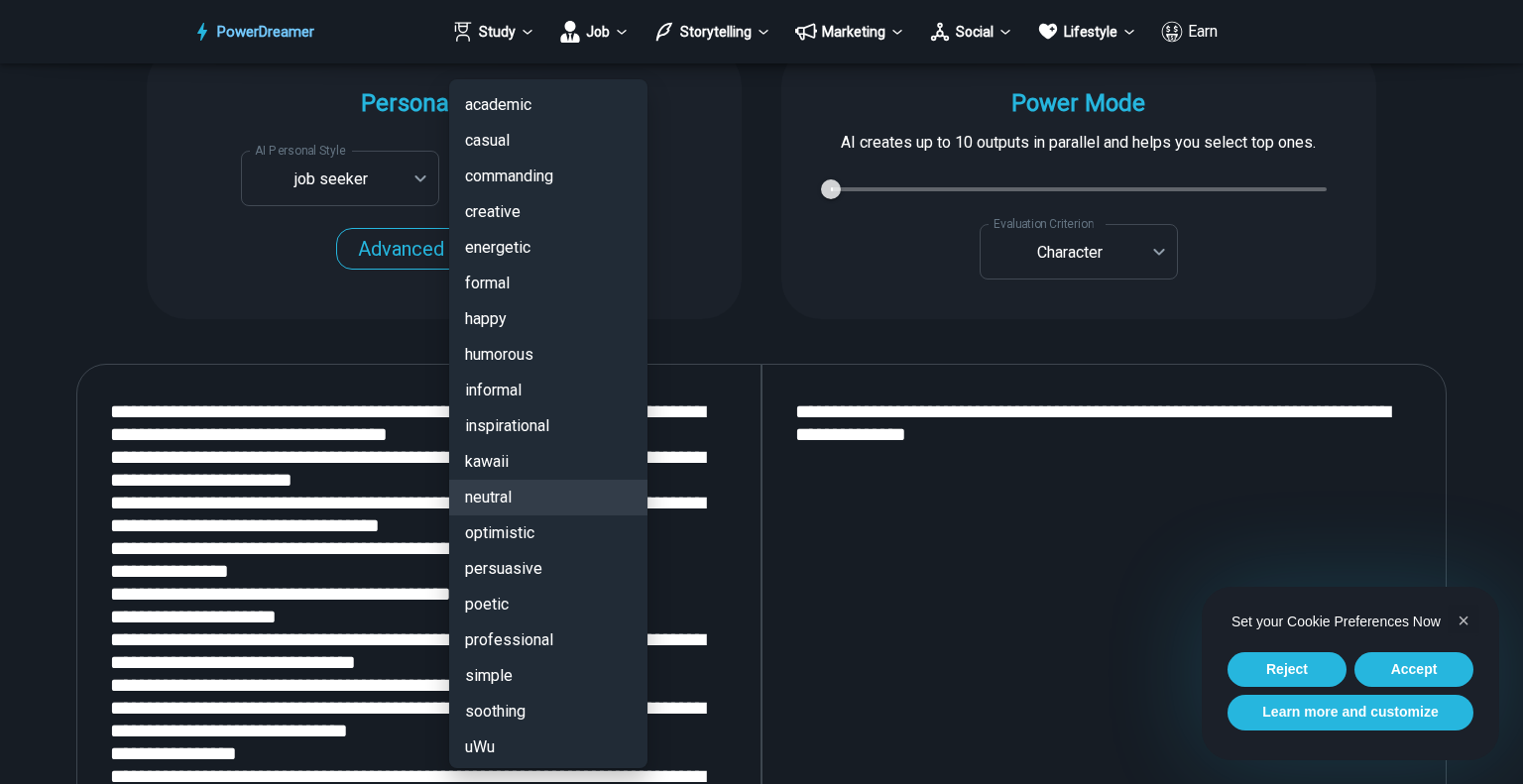 click on "AI Tone" at bounding box center [762, 1540] 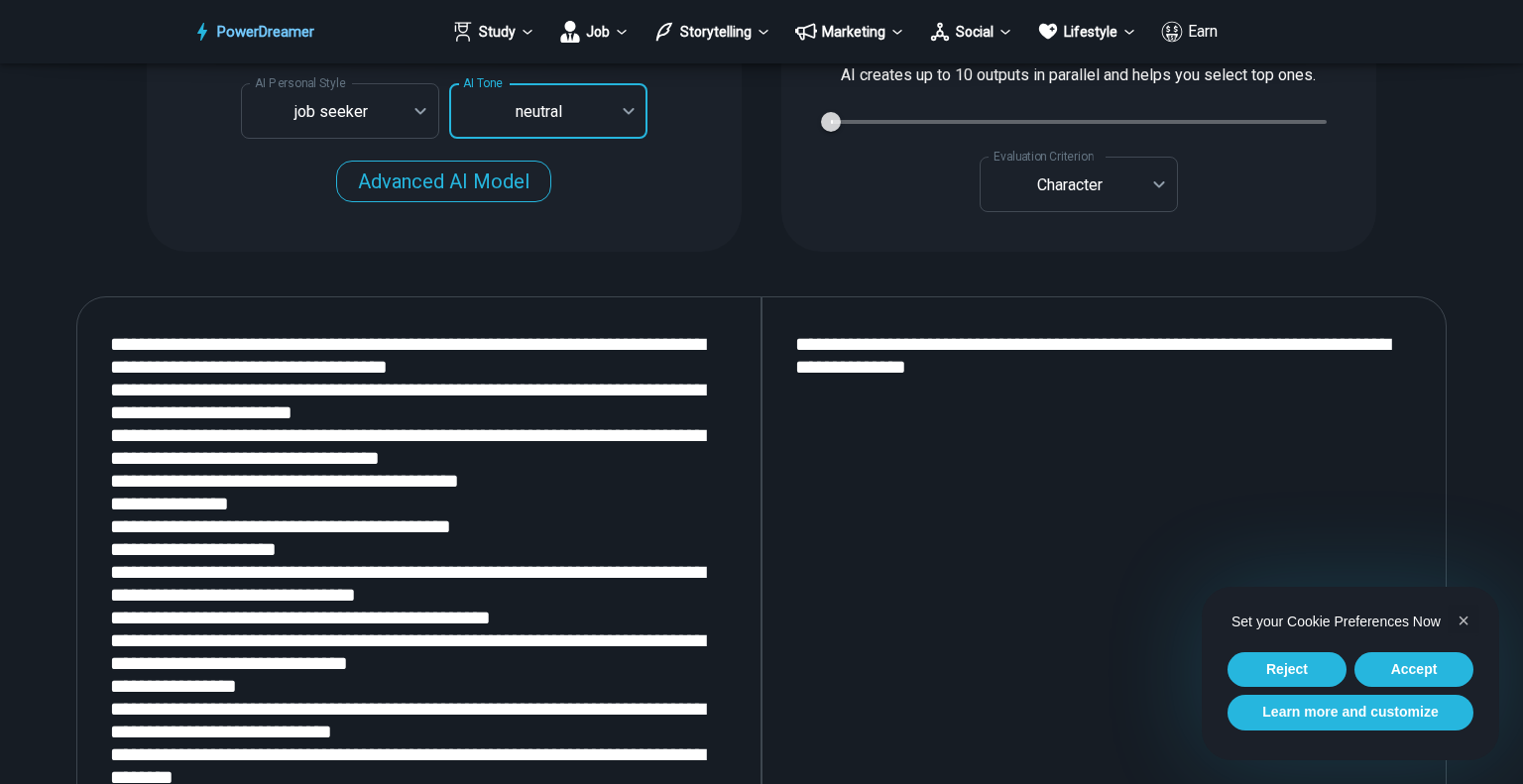 scroll, scrollTop: 1999, scrollLeft: 0, axis: vertical 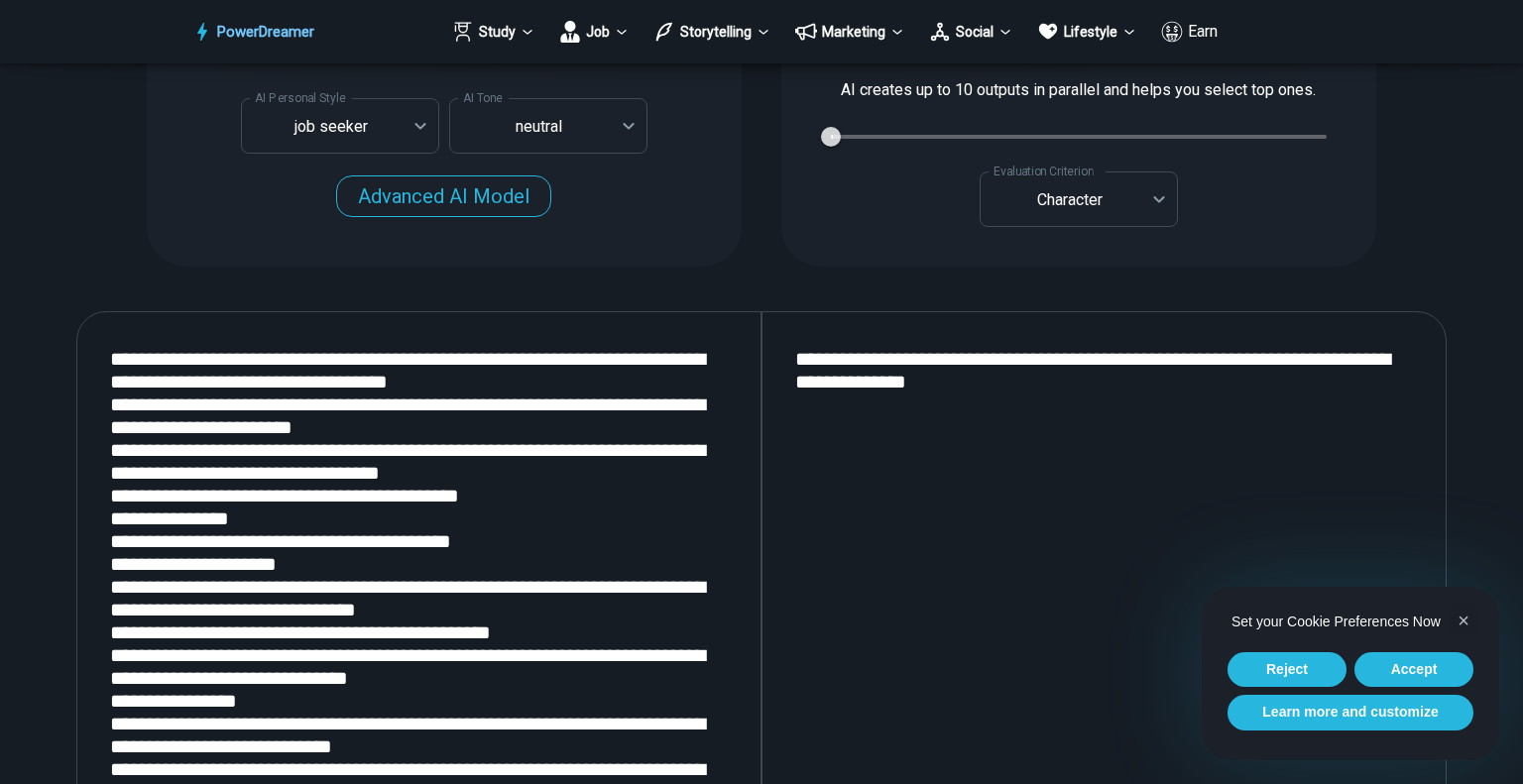 click on "**********" at bounding box center [1104, 576] 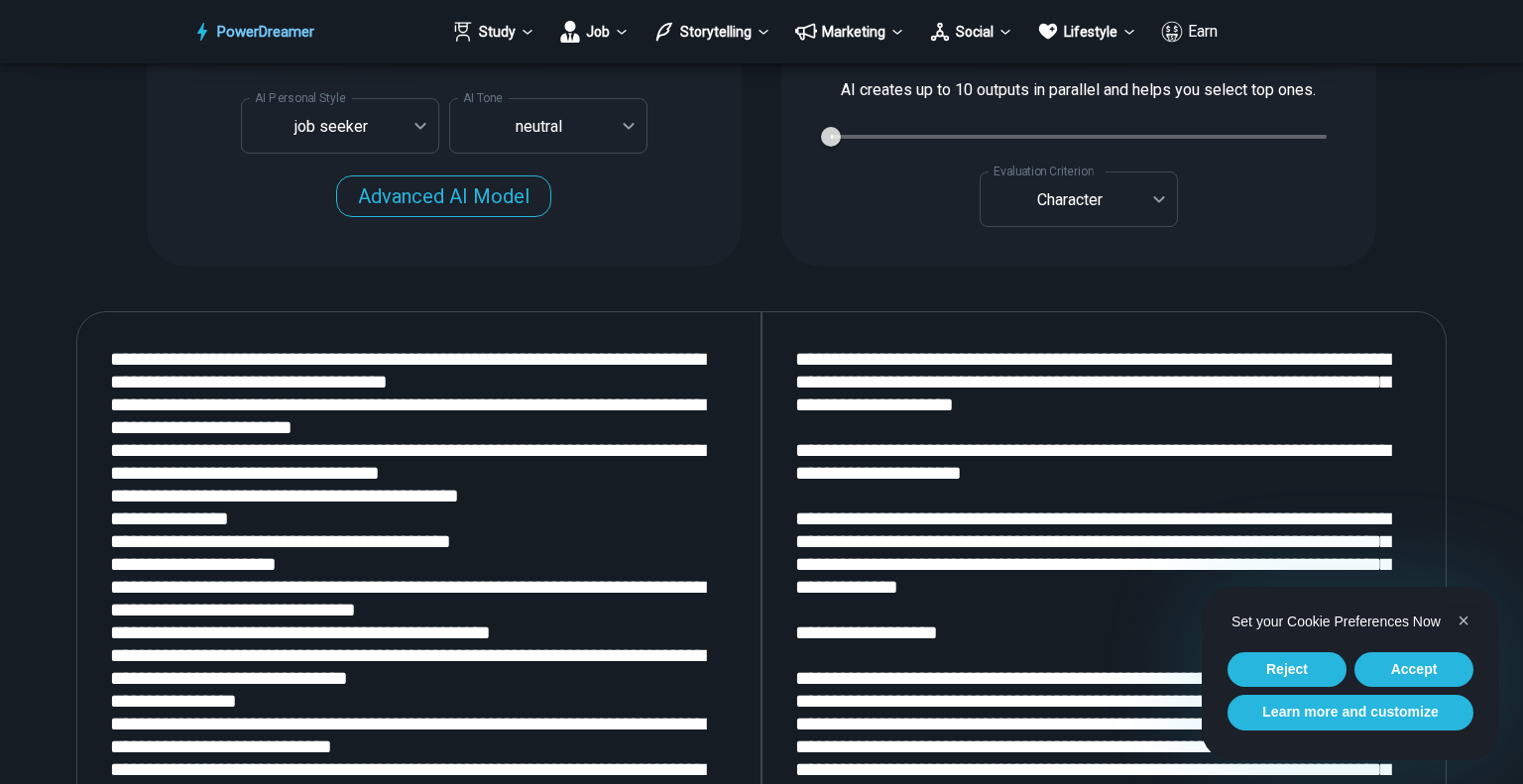 scroll, scrollTop: 2038, scrollLeft: 0, axis: vertical 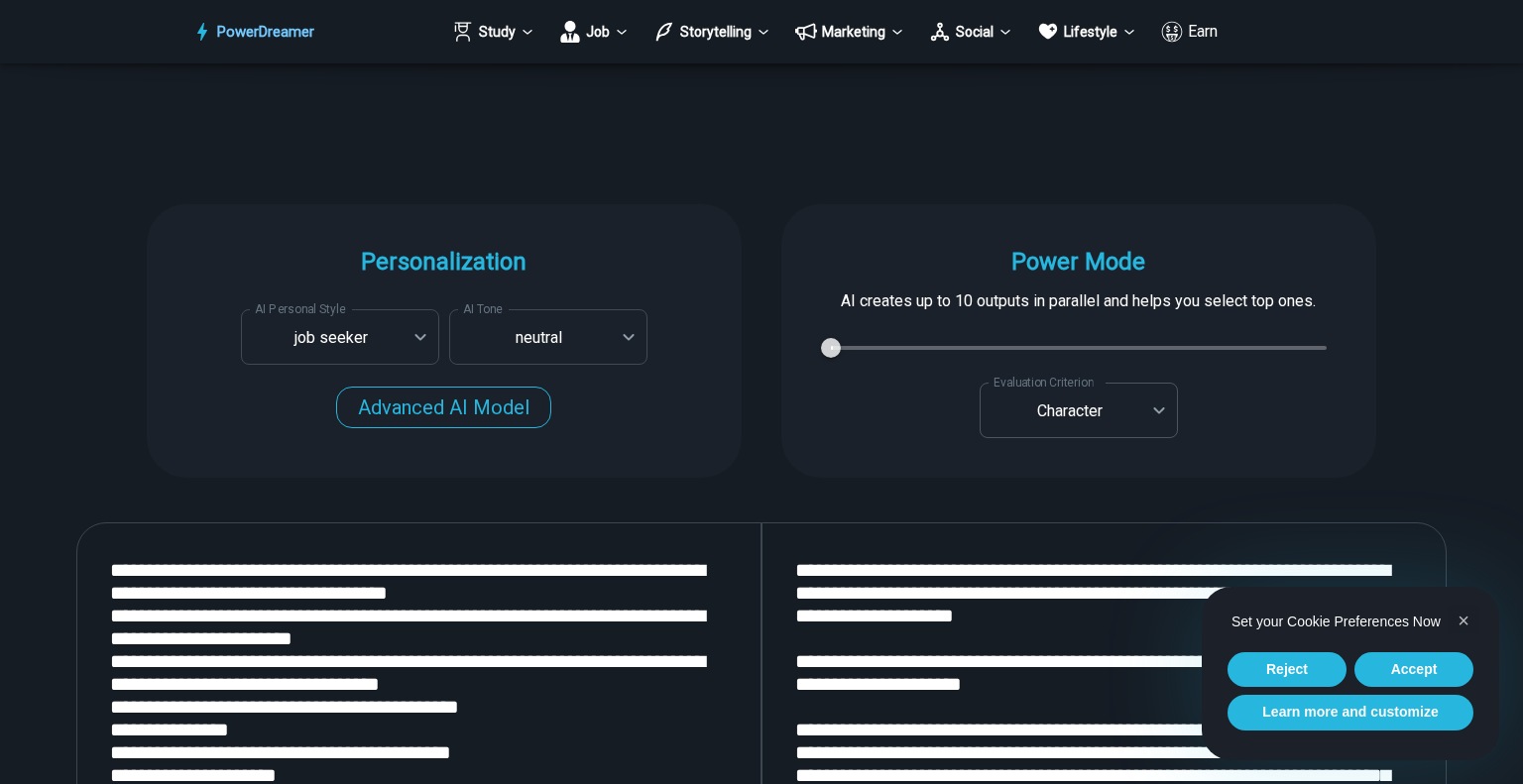 type on "**********" 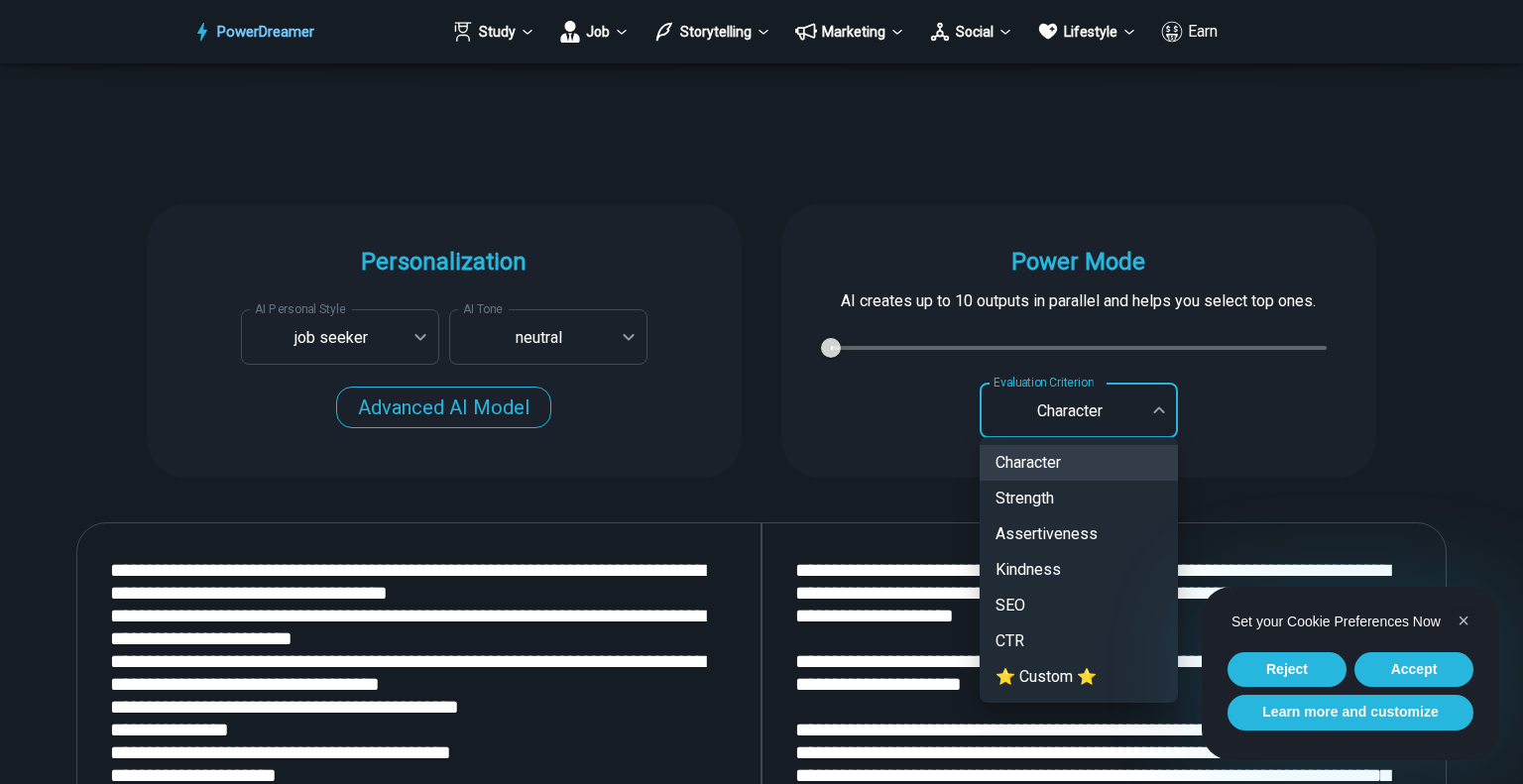 click at bounding box center [762, 392] 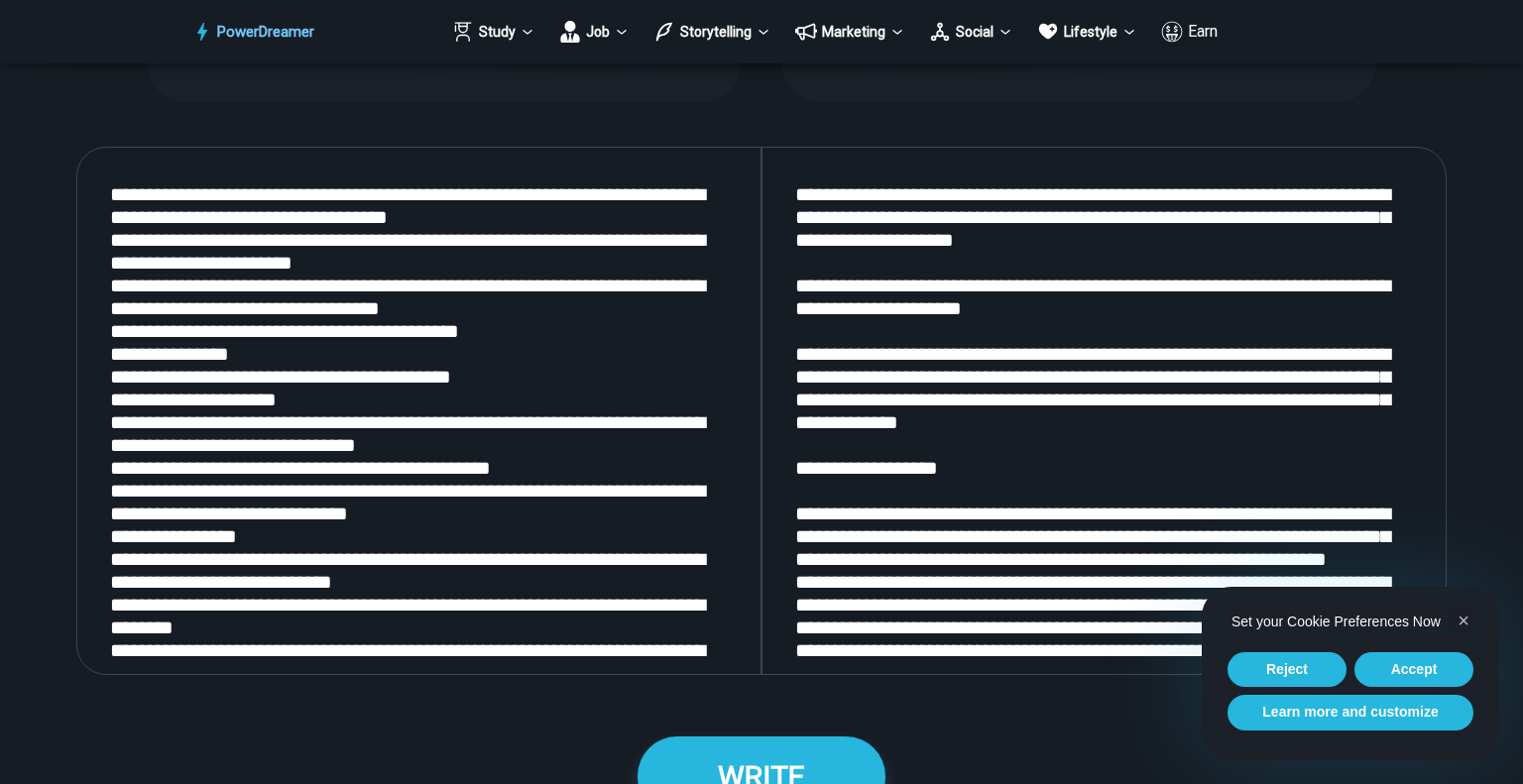 scroll, scrollTop: 2220, scrollLeft: 0, axis: vertical 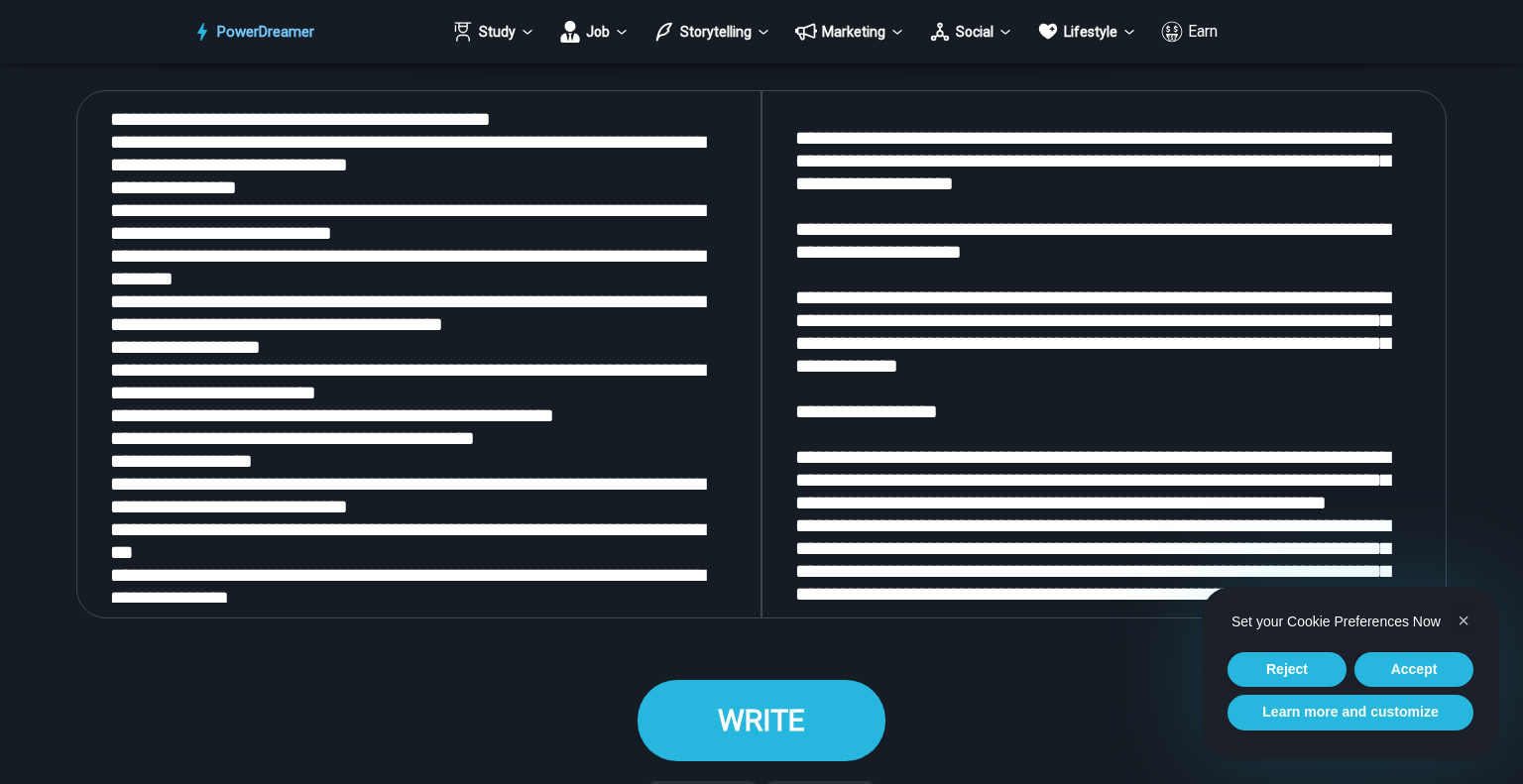 drag, startPoint x: 755, startPoint y: 662, endPoint x: 758, endPoint y: 736, distance: 74.060786 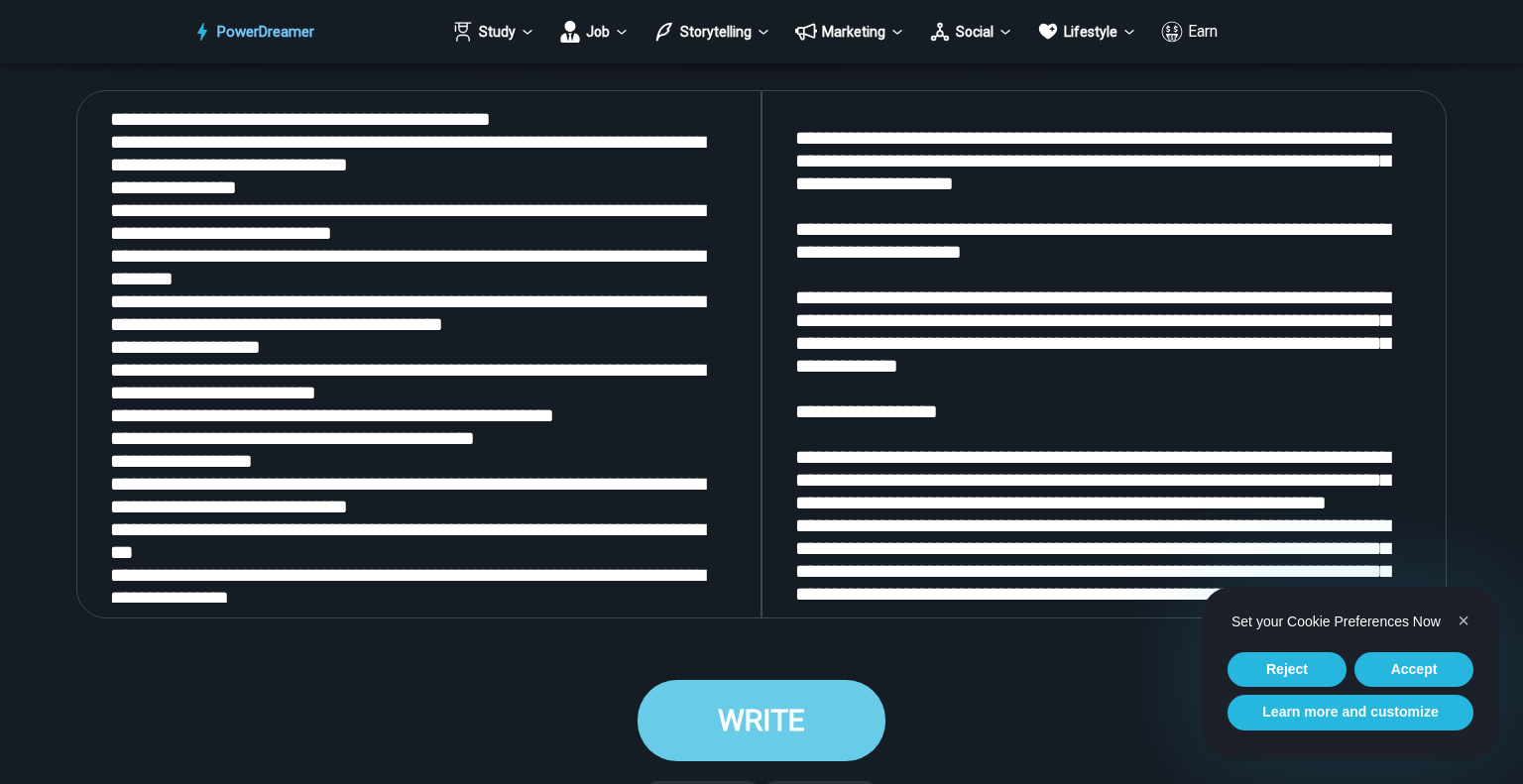 click on "WRITE" at bounding box center [762, 720] 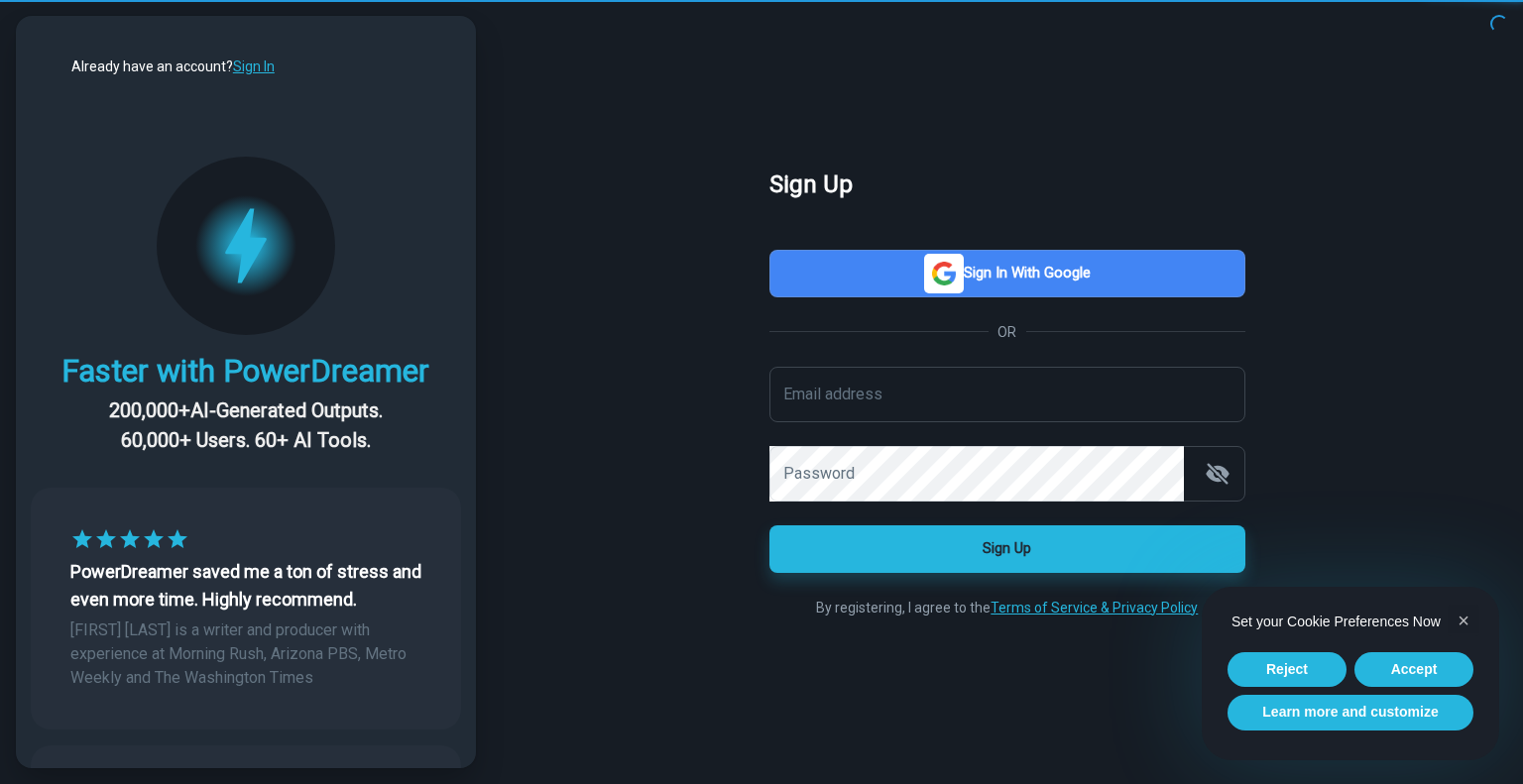 scroll, scrollTop: 0, scrollLeft: 0, axis: both 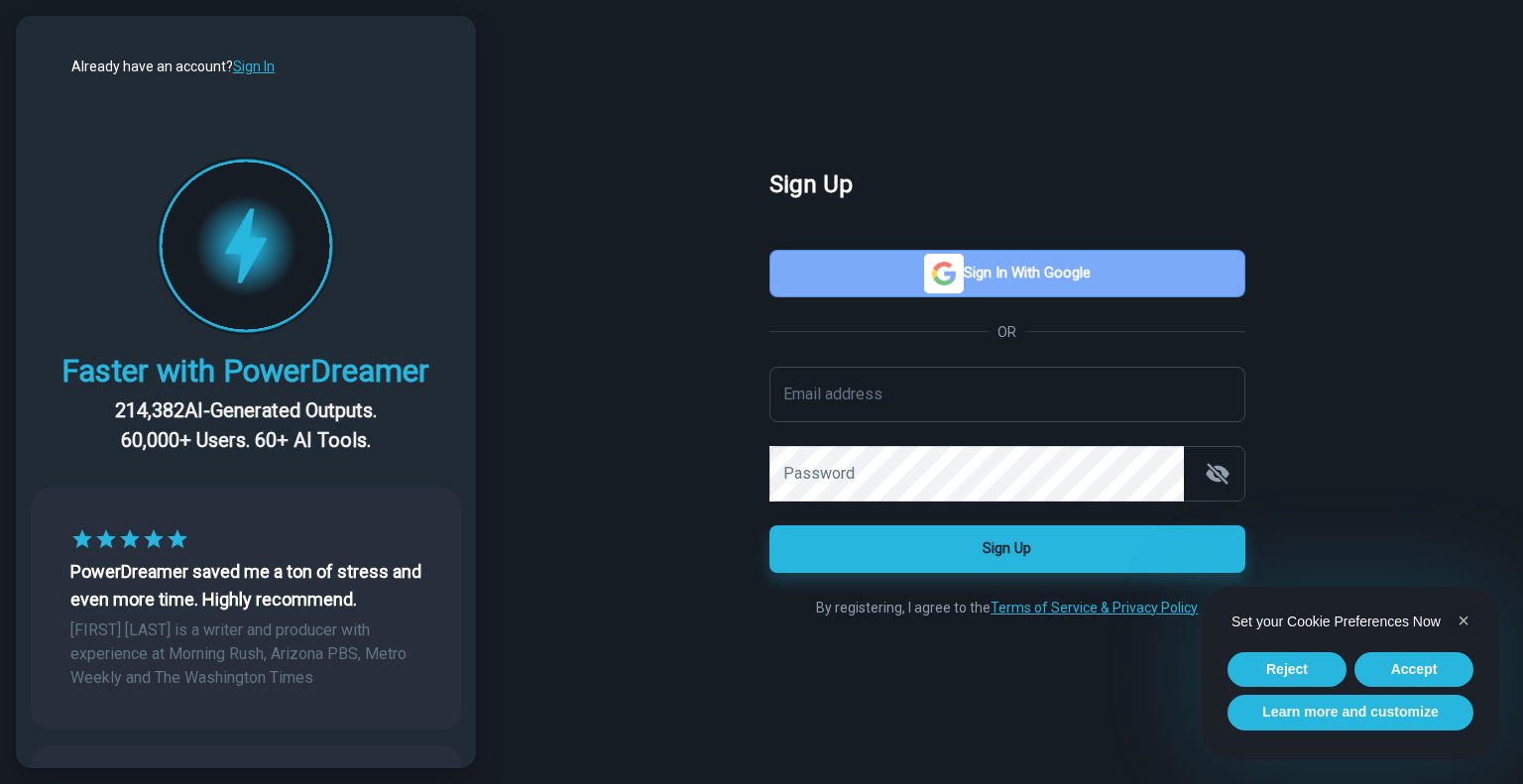 click on "Sign in with Google" at bounding box center [1007, 274] 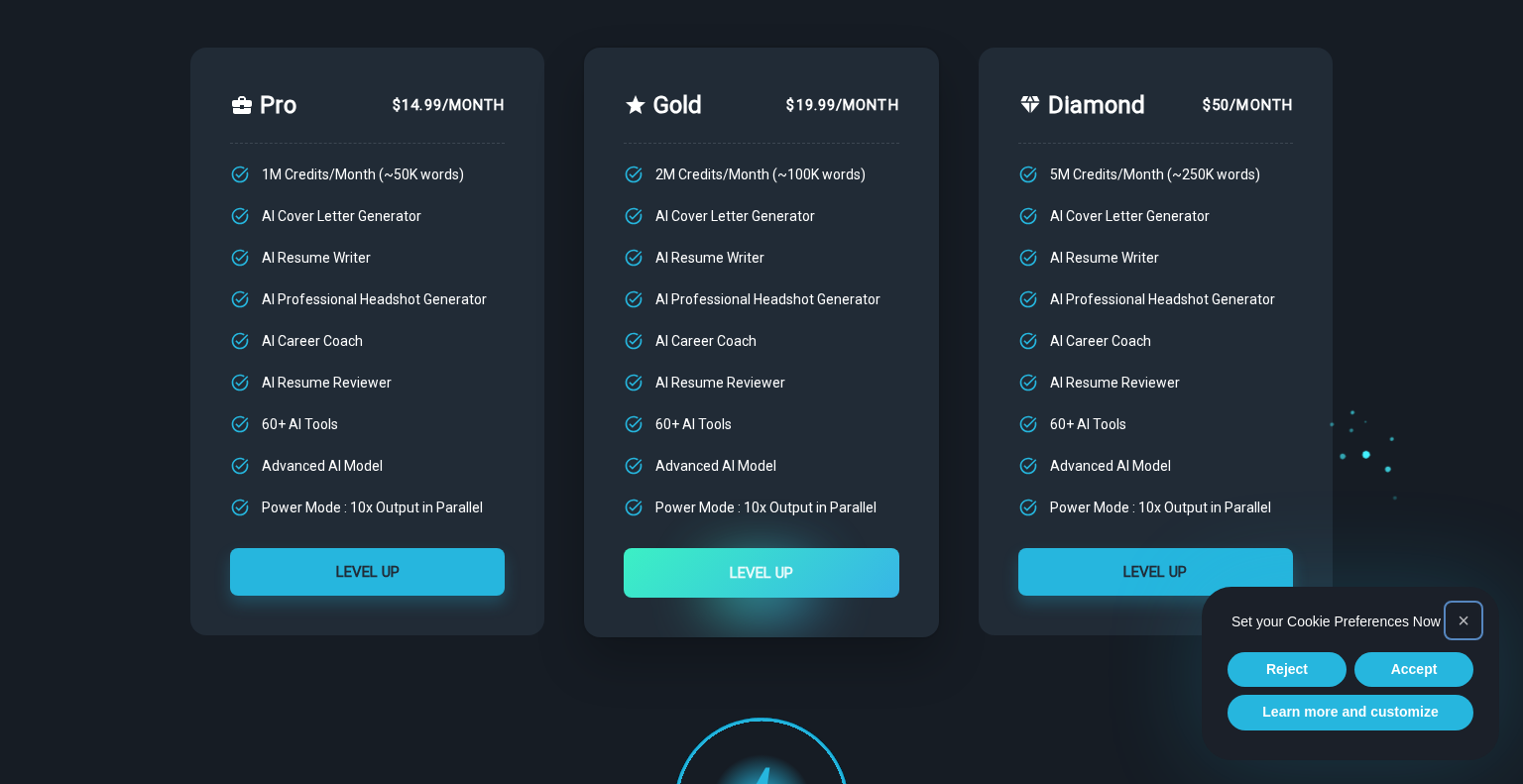 scroll, scrollTop: 167, scrollLeft: 0, axis: vertical 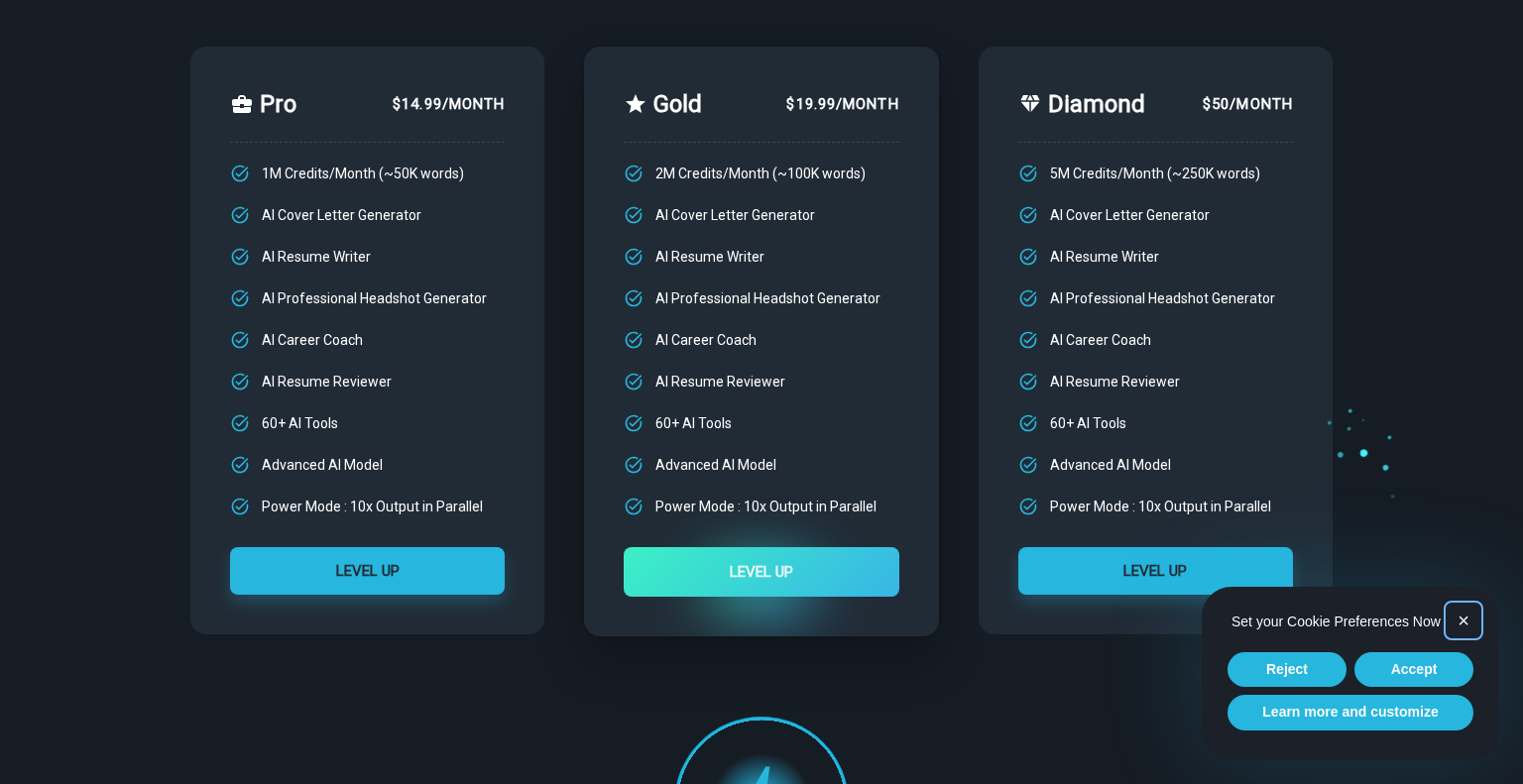 click on "×" at bounding box center [1464, 620] 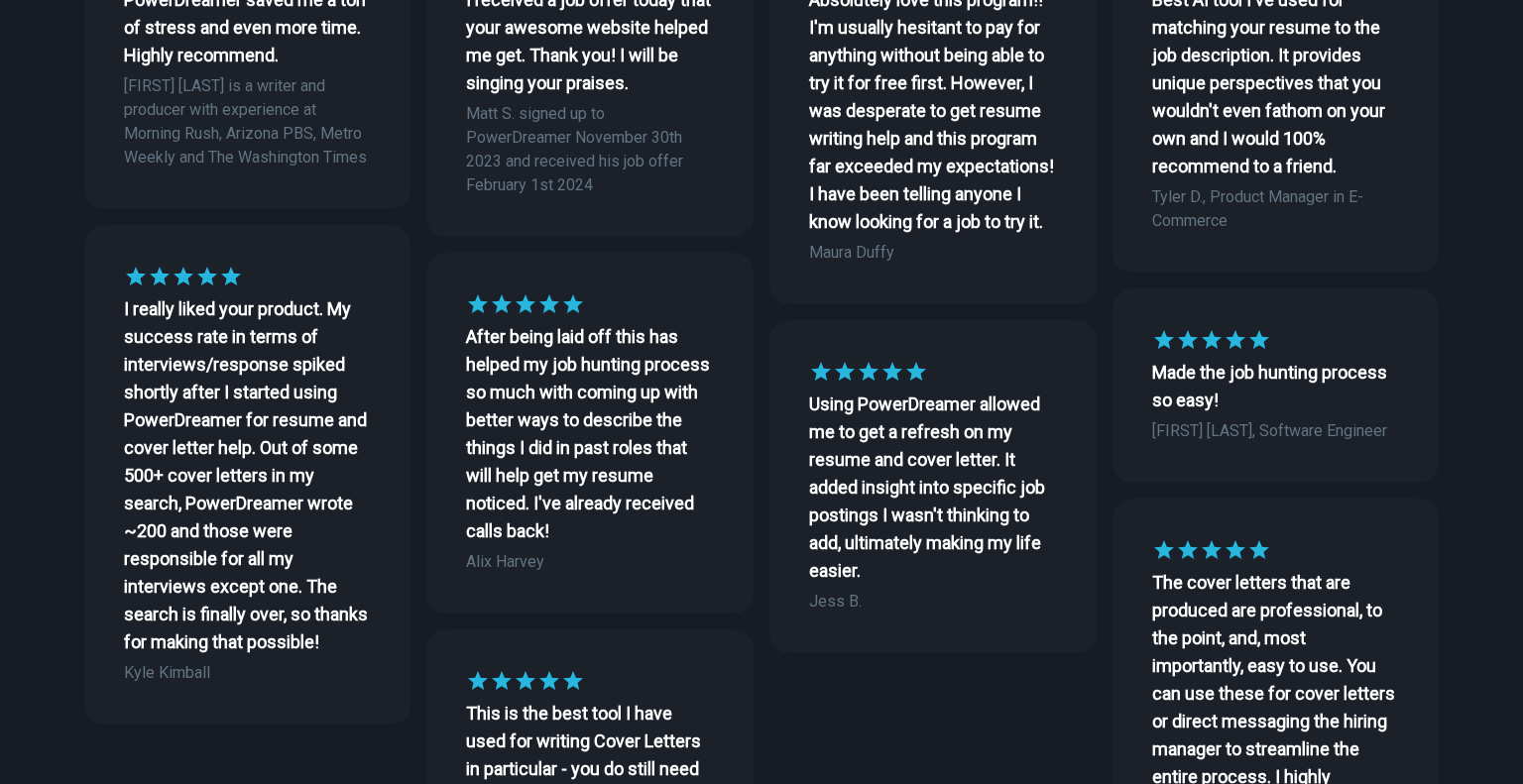 scroll, scrollTop: 1275, scrollLeft: 0, axis: vertical 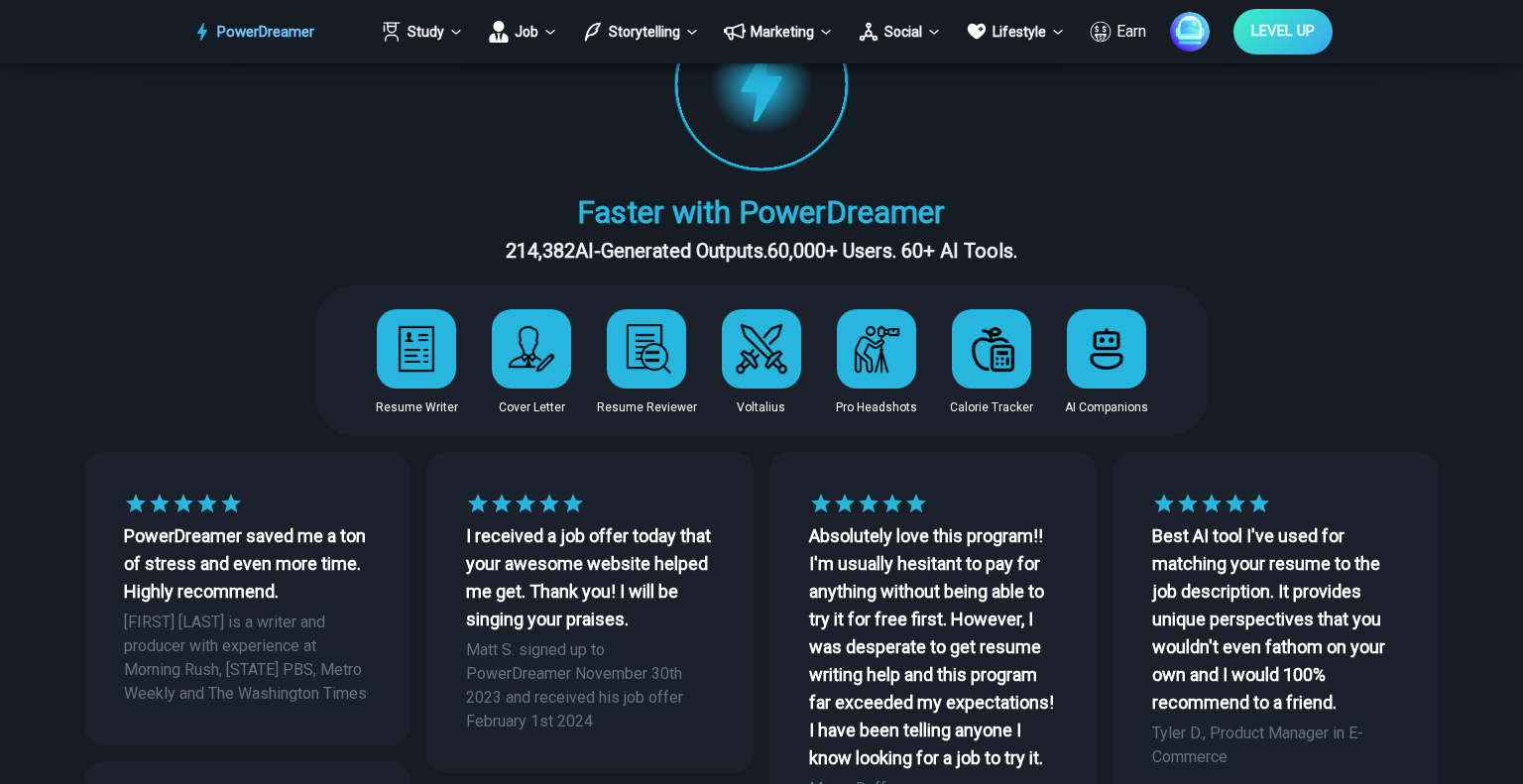 click at bounding box center [531, 349] 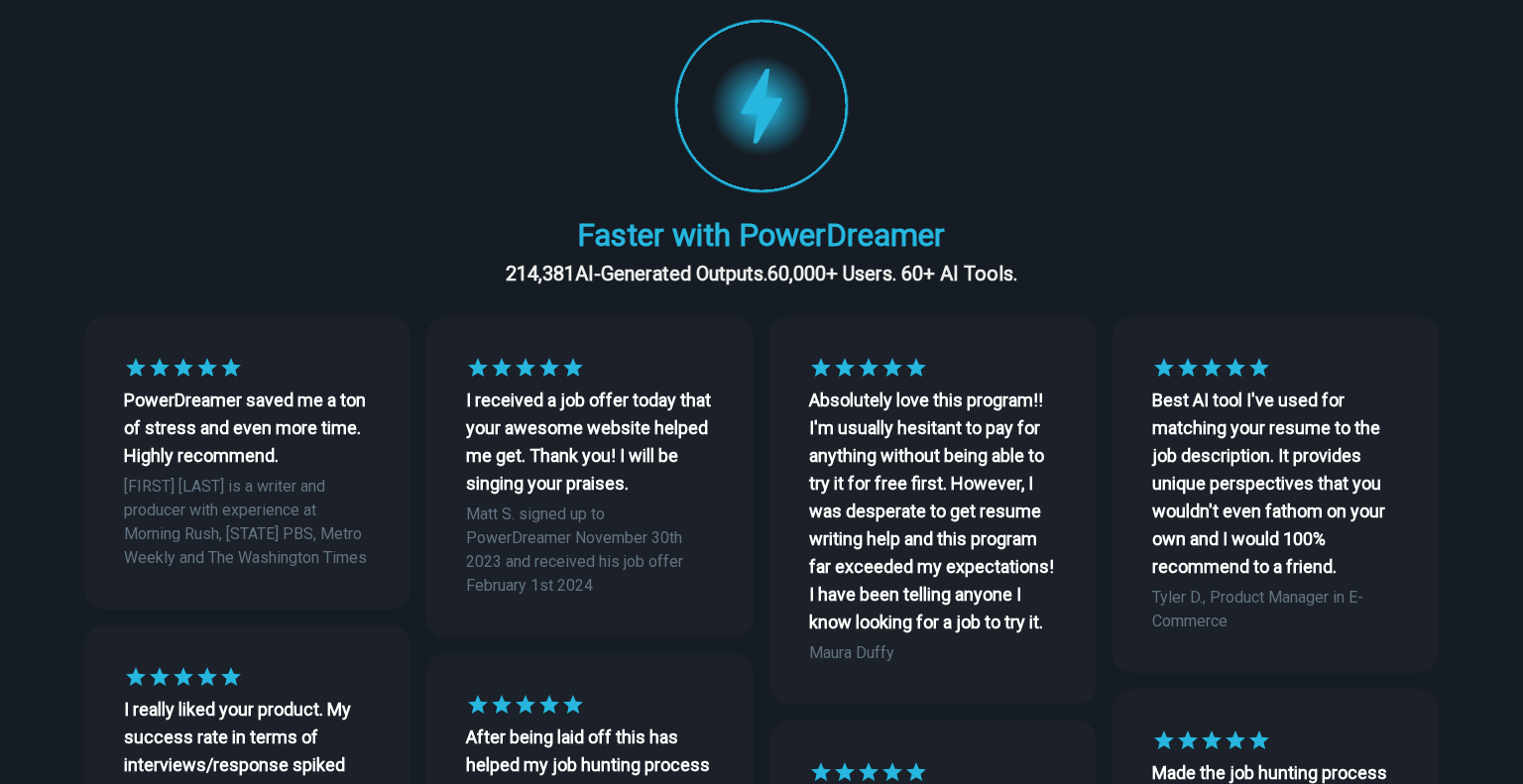 scroll, scrollTop: 868, scrollLeft: 0, axis: vertical 